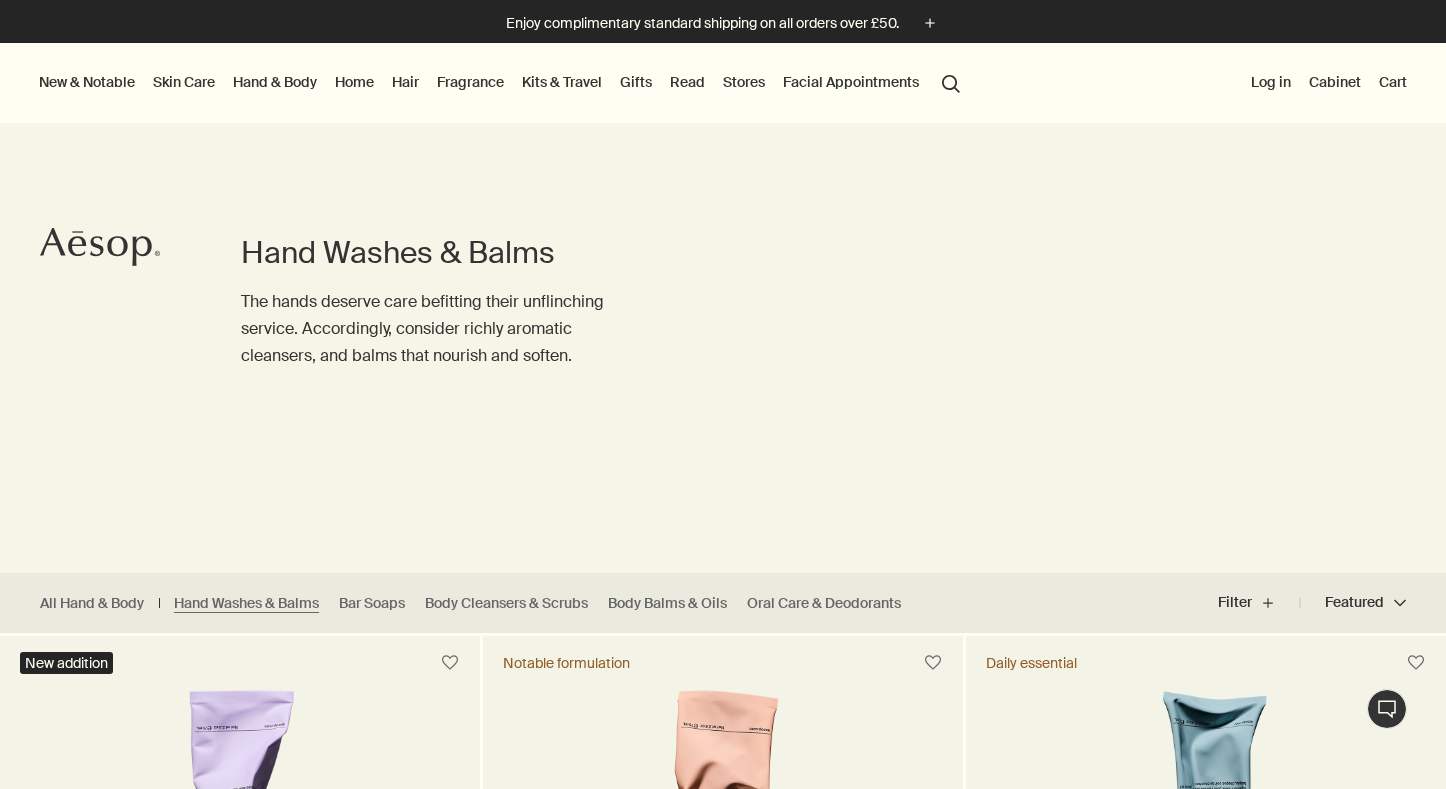 scroll, scrollTop: 0, scrollLeft: 0, axis: both 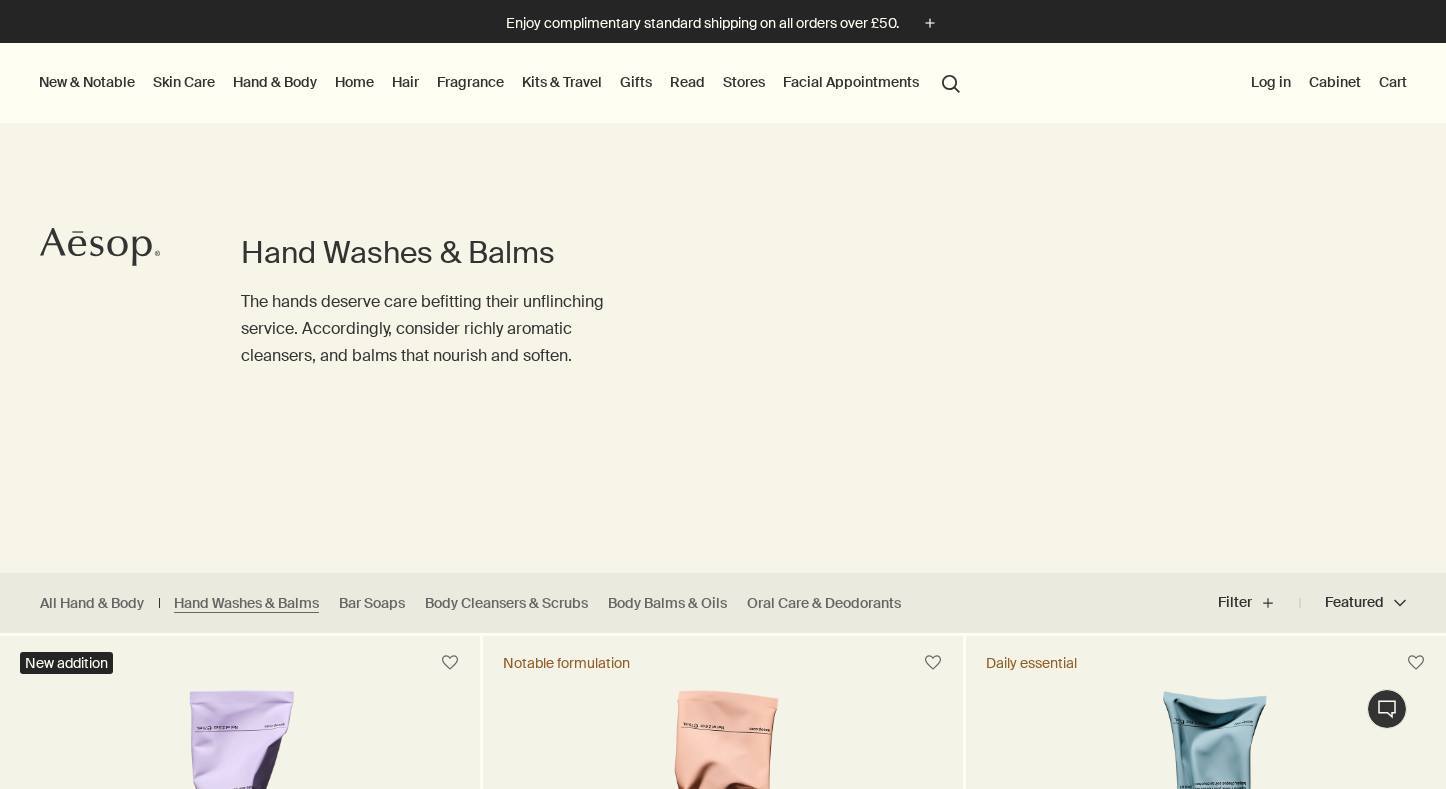 click on "search Search" at bounding box center (951, 82) 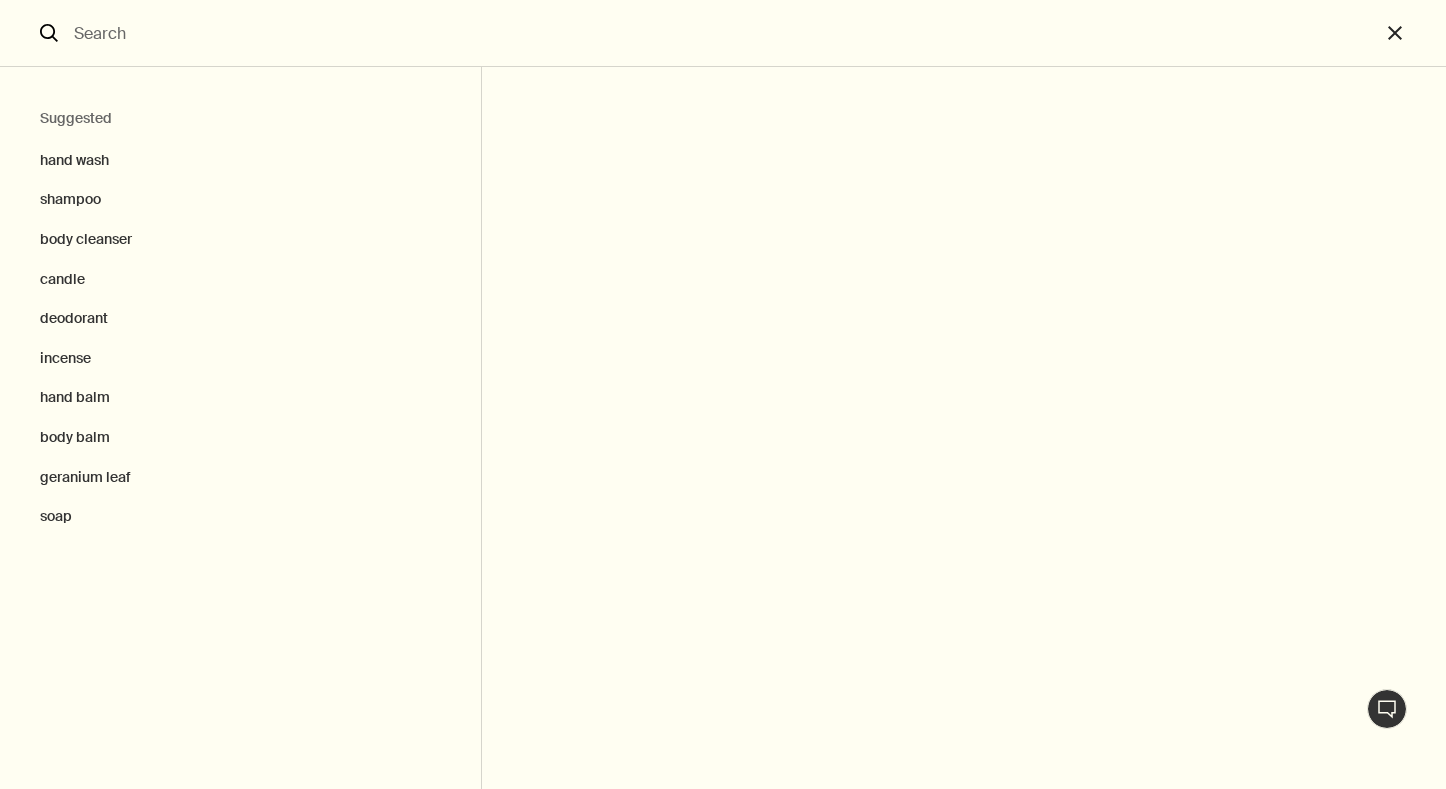 click at bounding box center (723, 33) 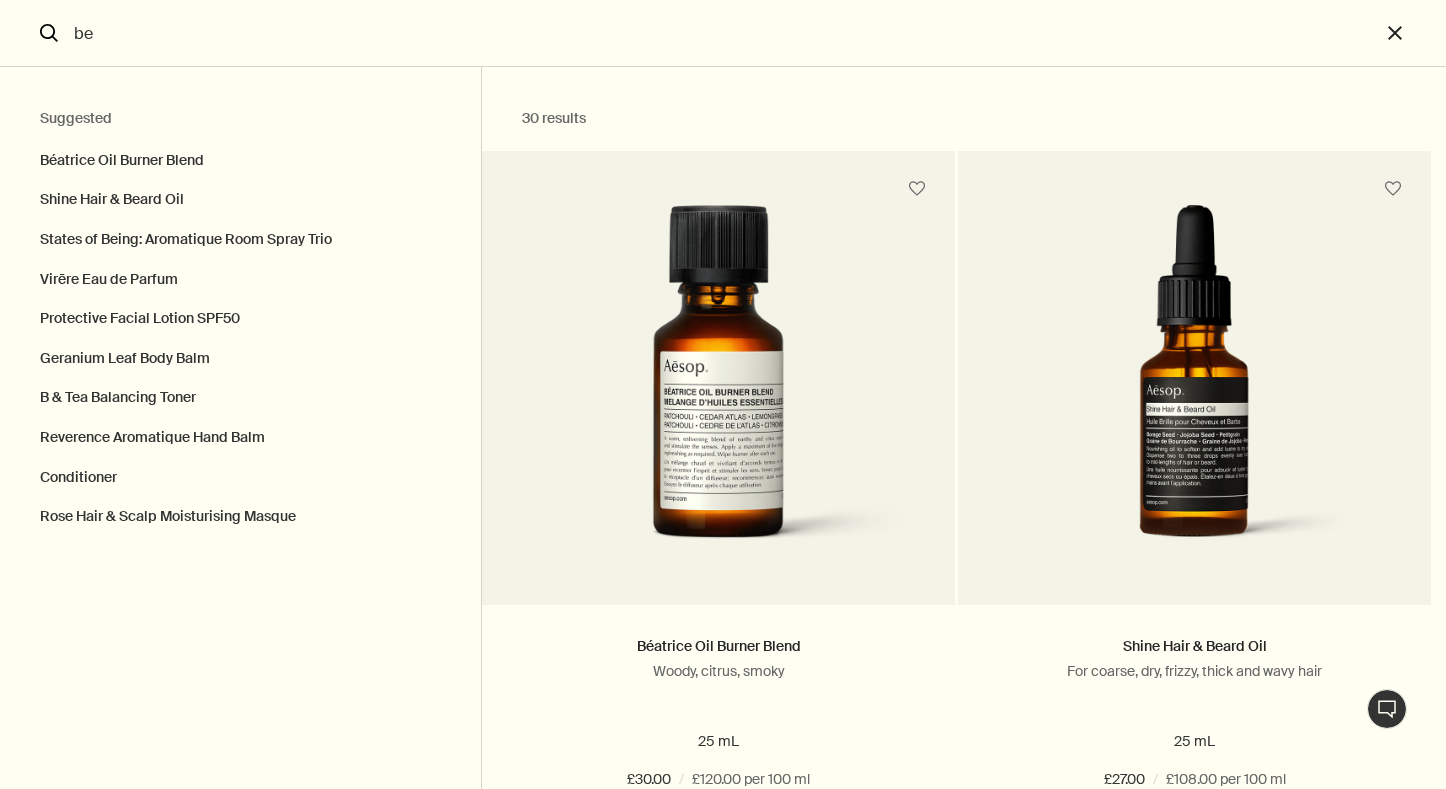 type on "be" 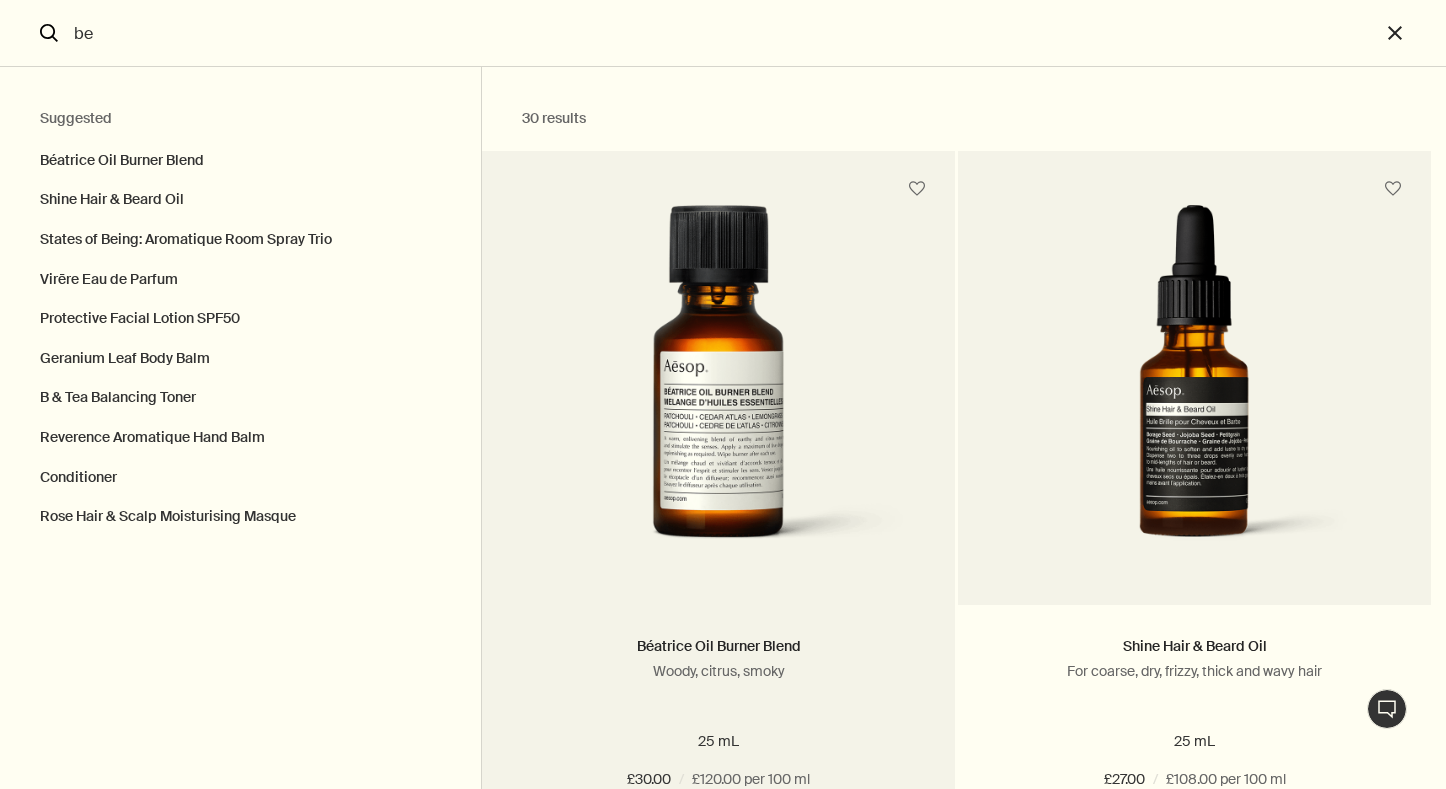 click at bounding box center (718, 390) 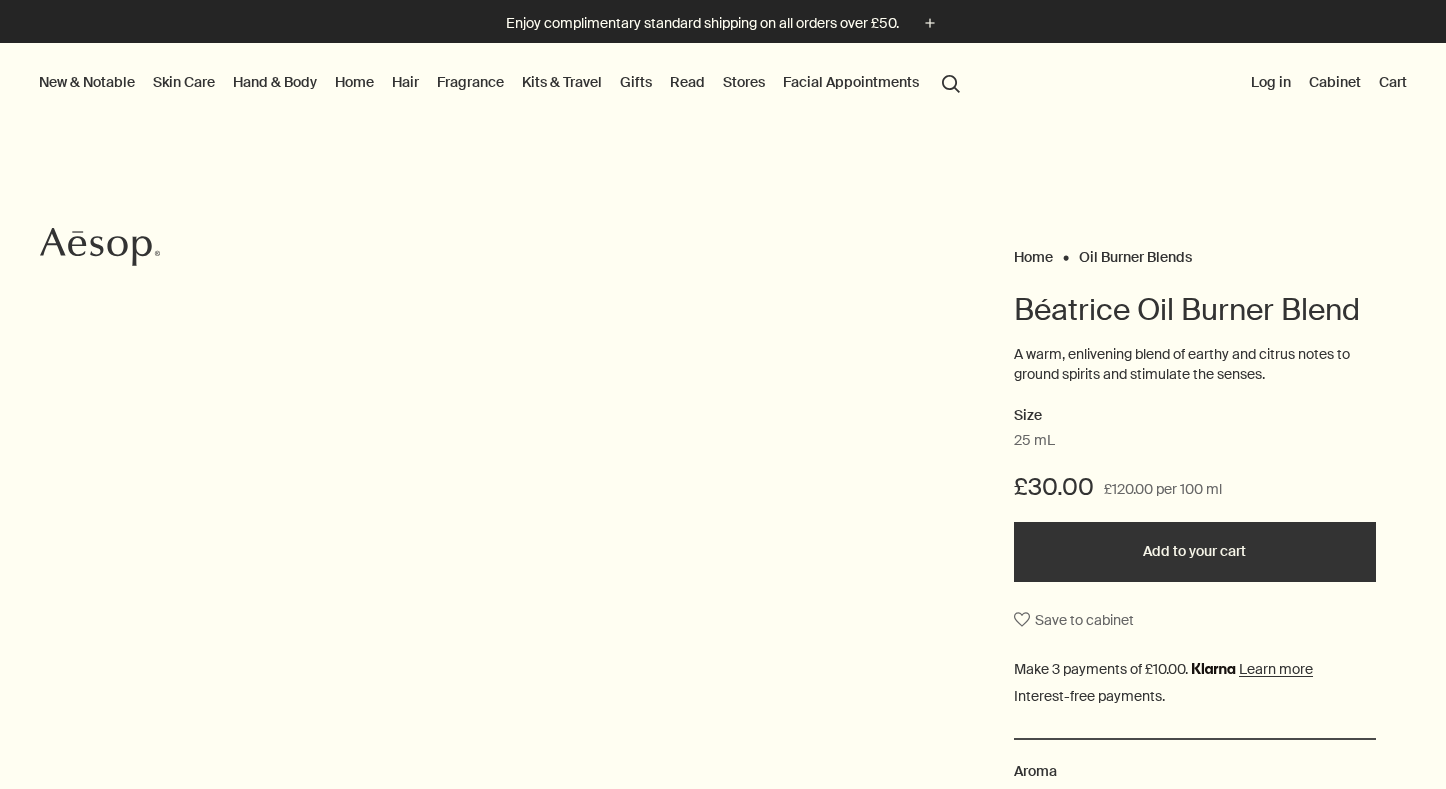 scroll, scrollTop: 0, scrollLeft: 0, axis: both 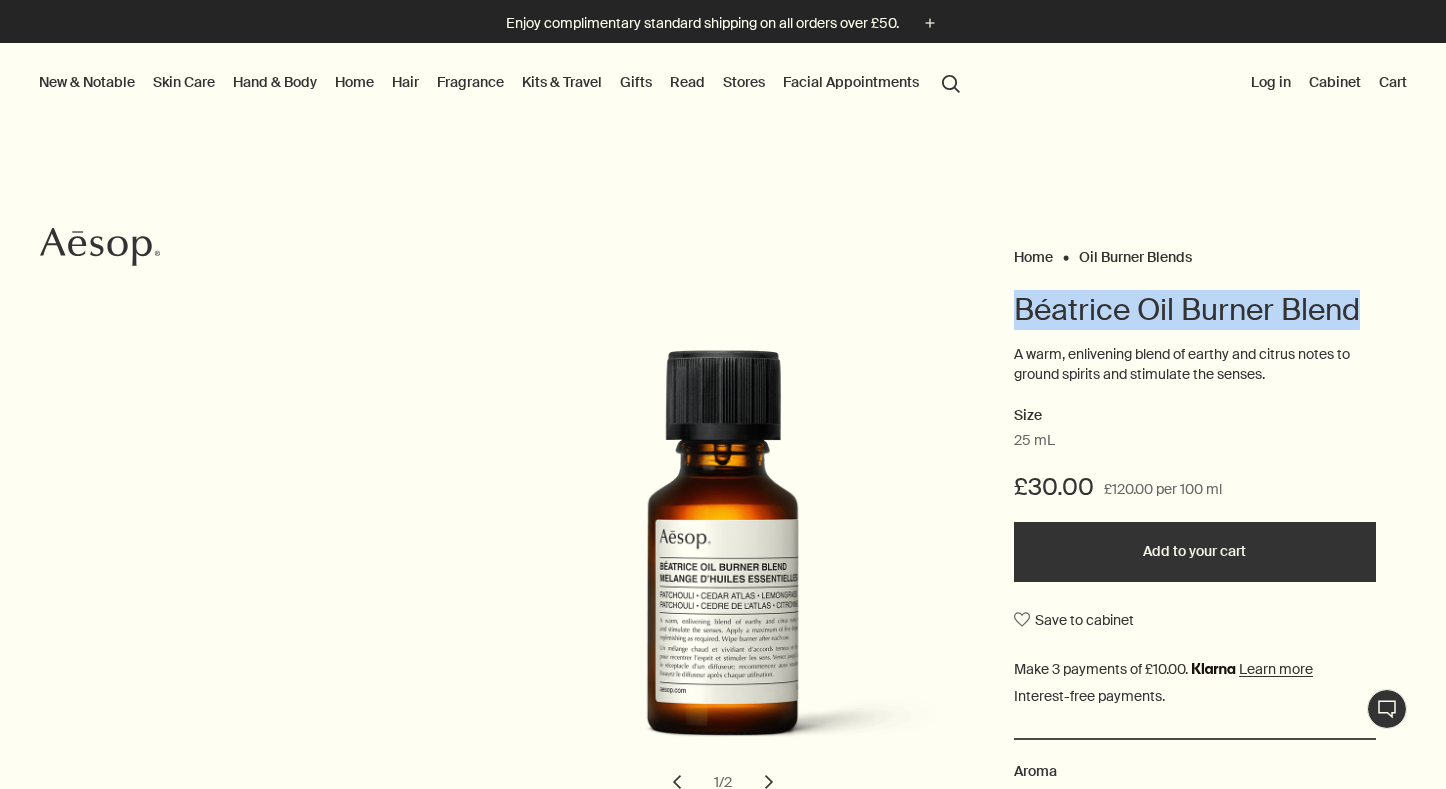 drag, startPoint x: 1365, startPoint y: 312, endPoint x: 1018, endPoint y: 313, distance: 347.00143 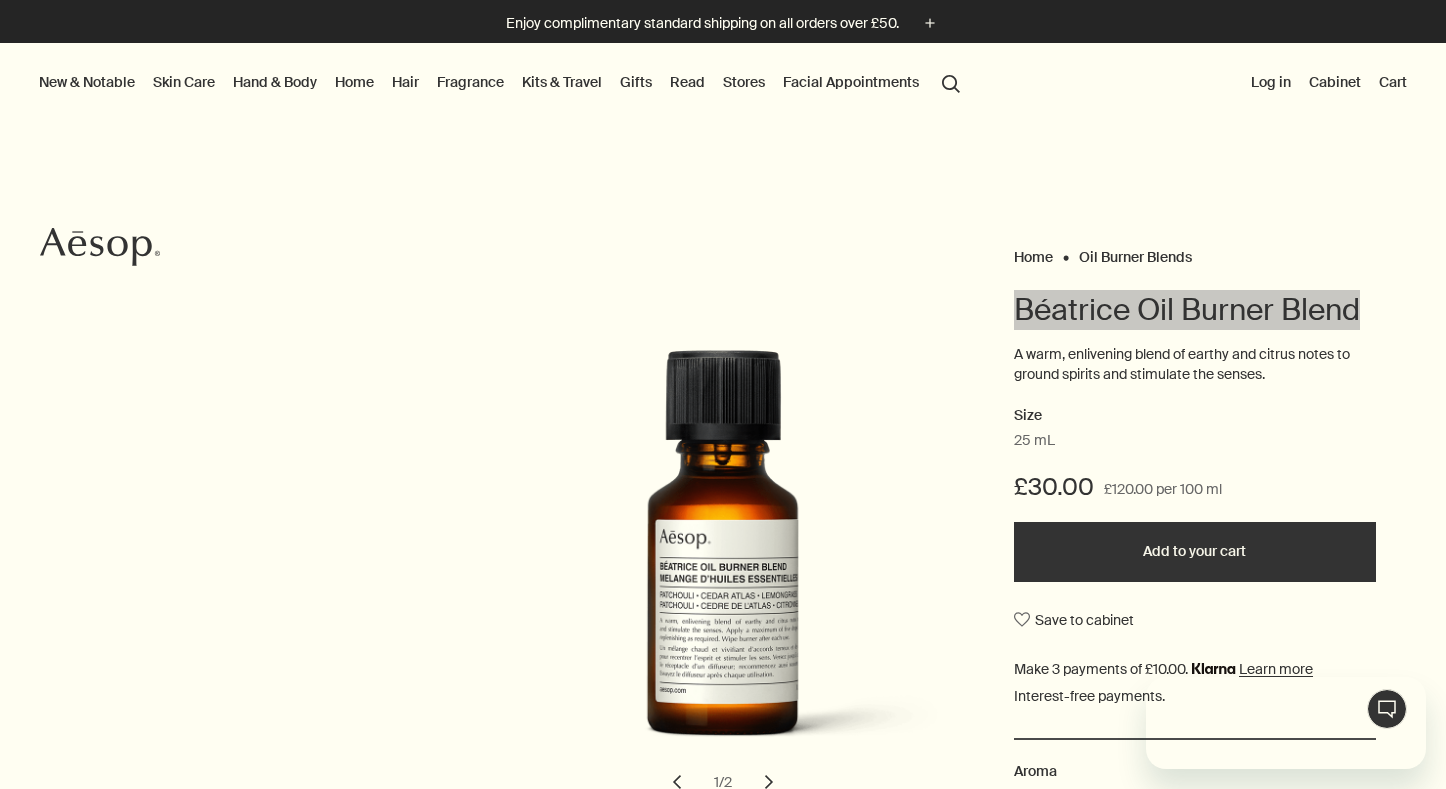 scroll, scrollTop: 0, scrollLeft: 0, axis: both 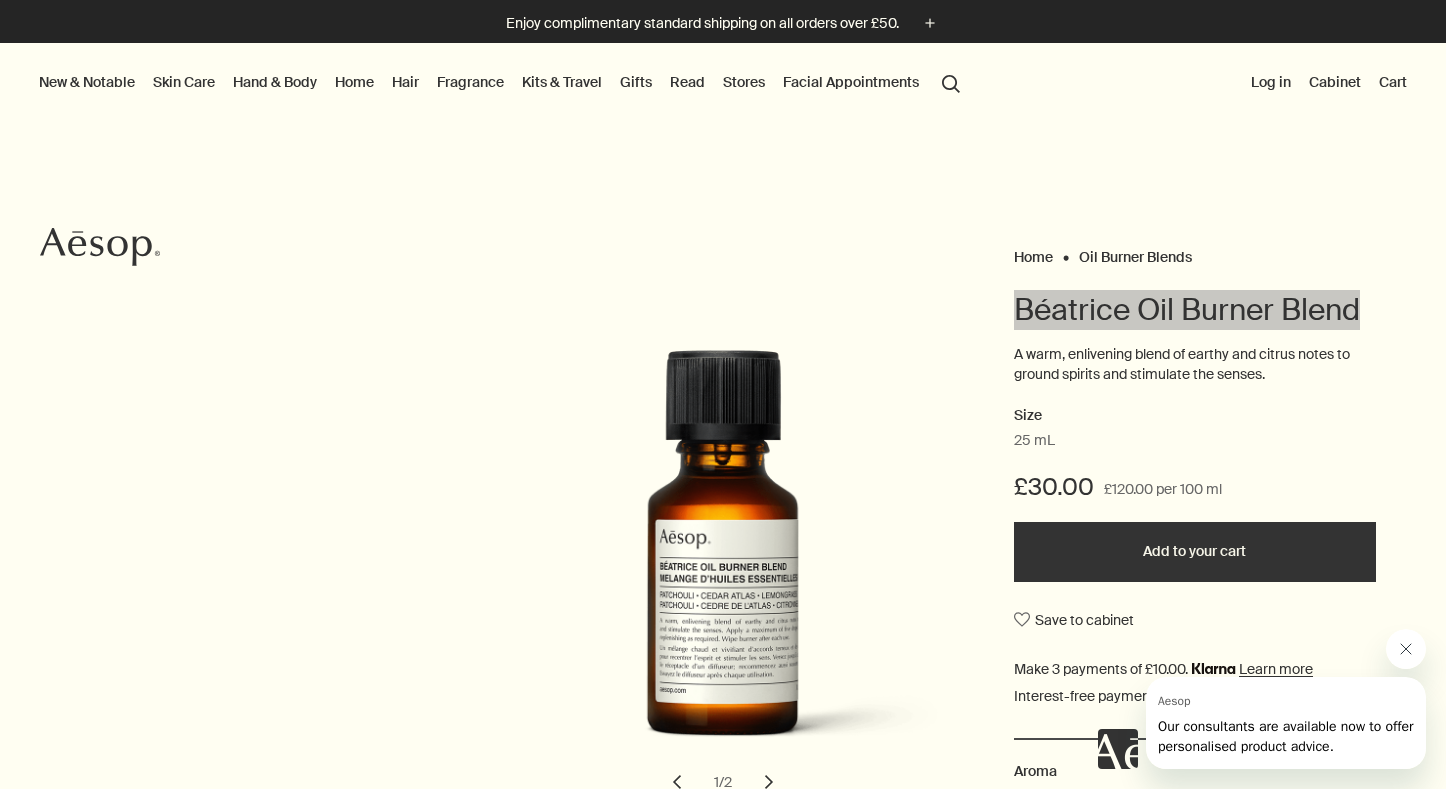 click 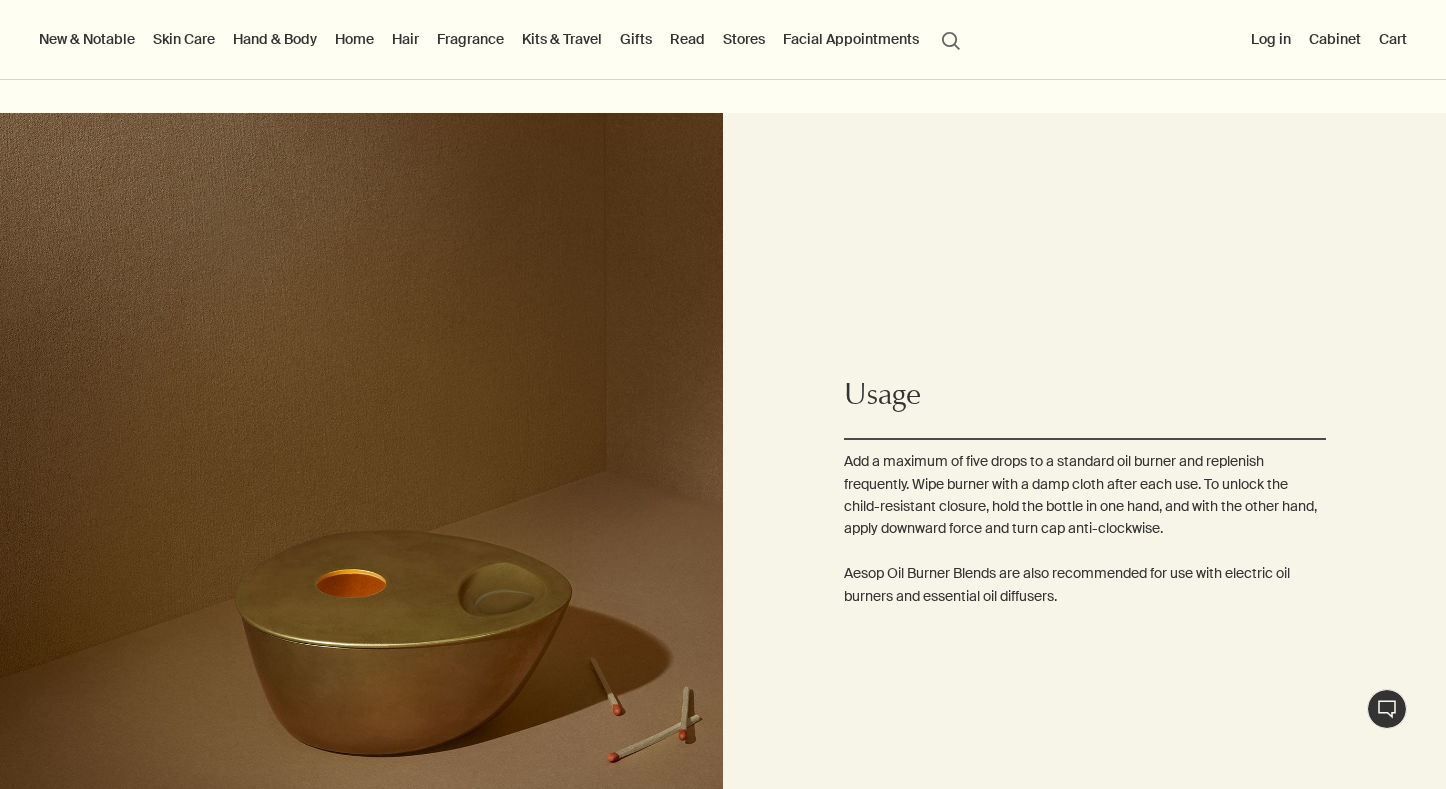 scroll, scrollTop: 921, scrollLeft: 0, axis: vertical 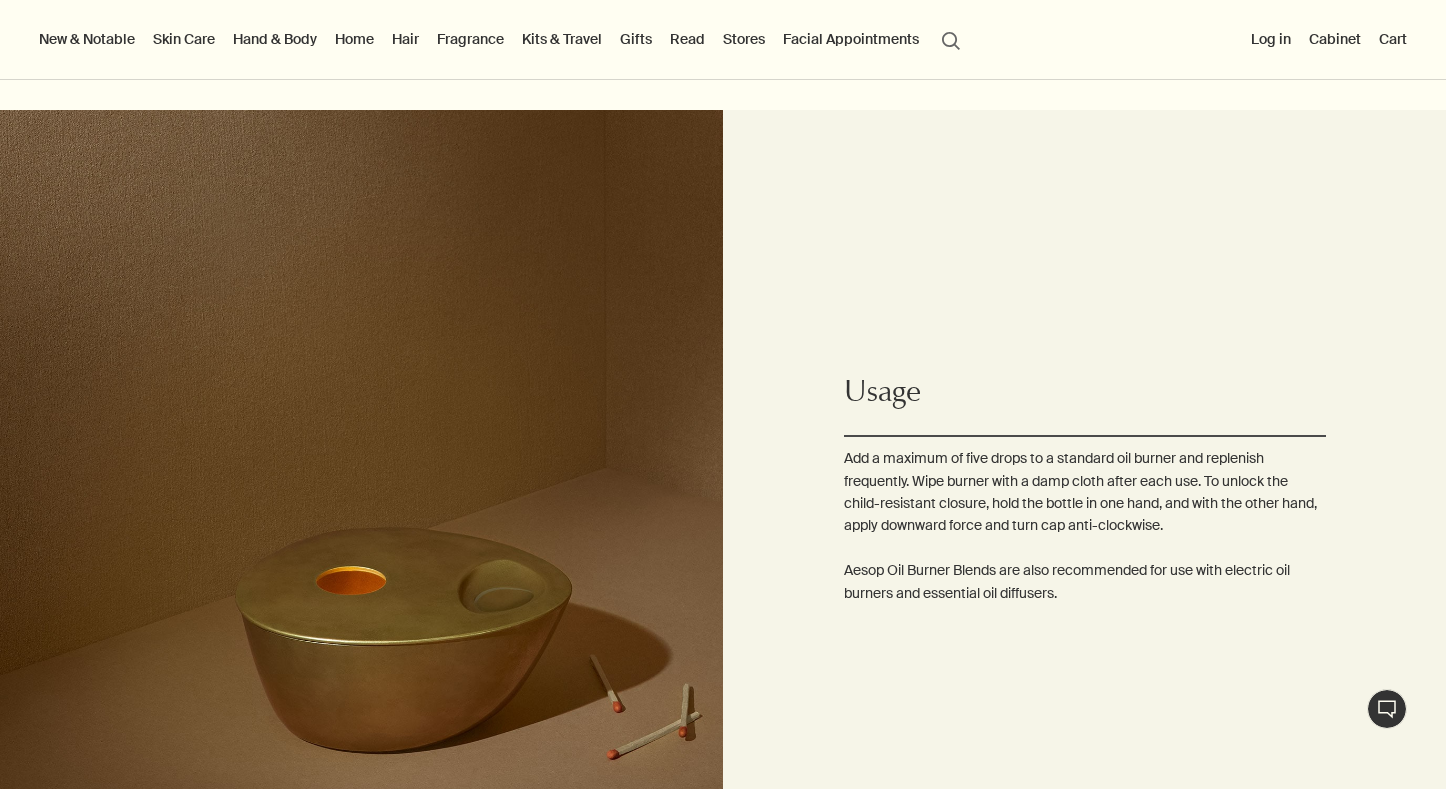 drag, startPoint x: 839, startPoint y: 457, endPoint x: 1097, endPoint y: 594, distance: 292.11813 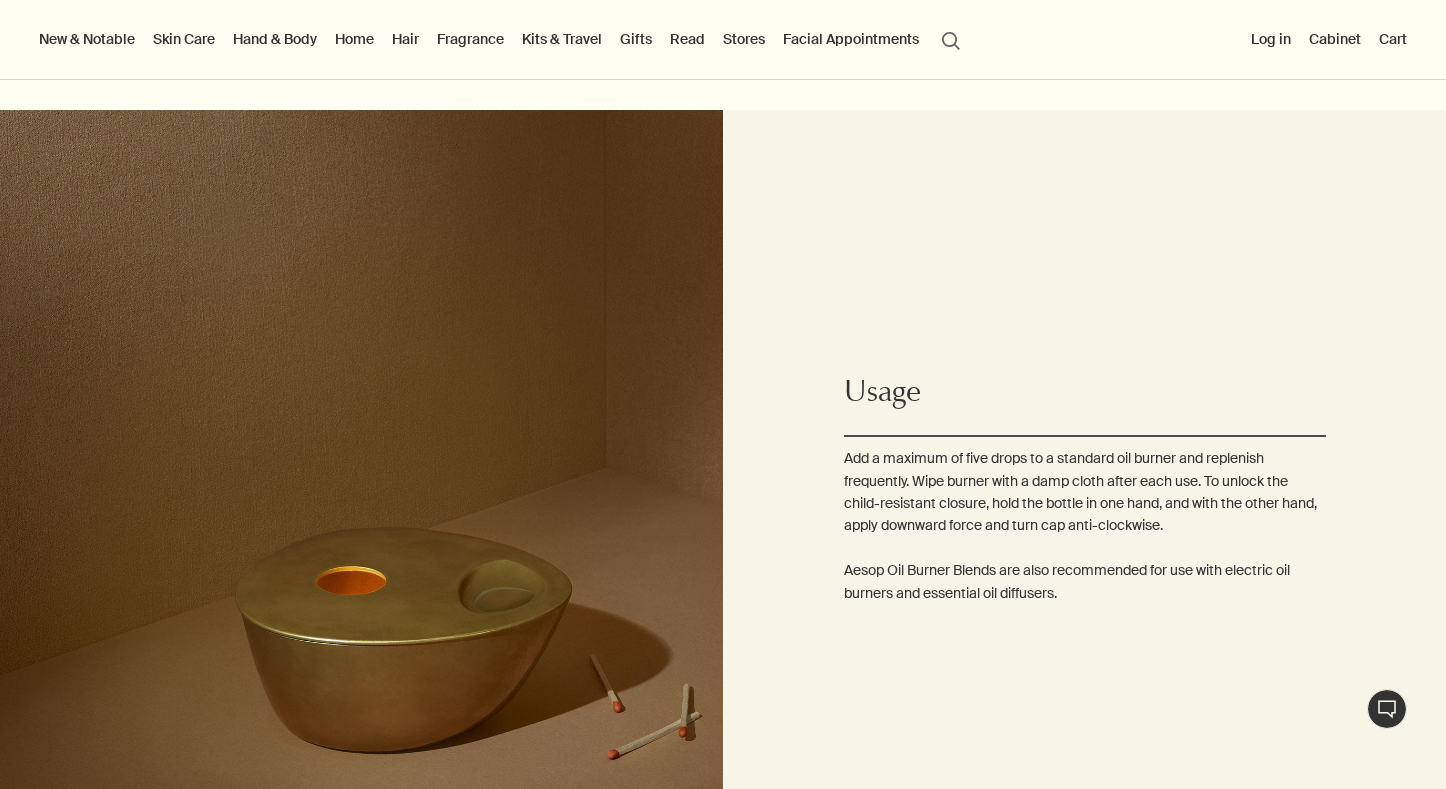 copy on "Add a maximum of five drops to a standard oil burner and replenish frequently. Wipe burner with a damp cloth after each use. To unlock the child-resistant closure, hold the bottle in one hand, and with the other hand, apply downward force and turn cap anti-clockwise.
Aesop Oil Burner Blends are also recommended for use with electric oil burners and essential oil diffusers." 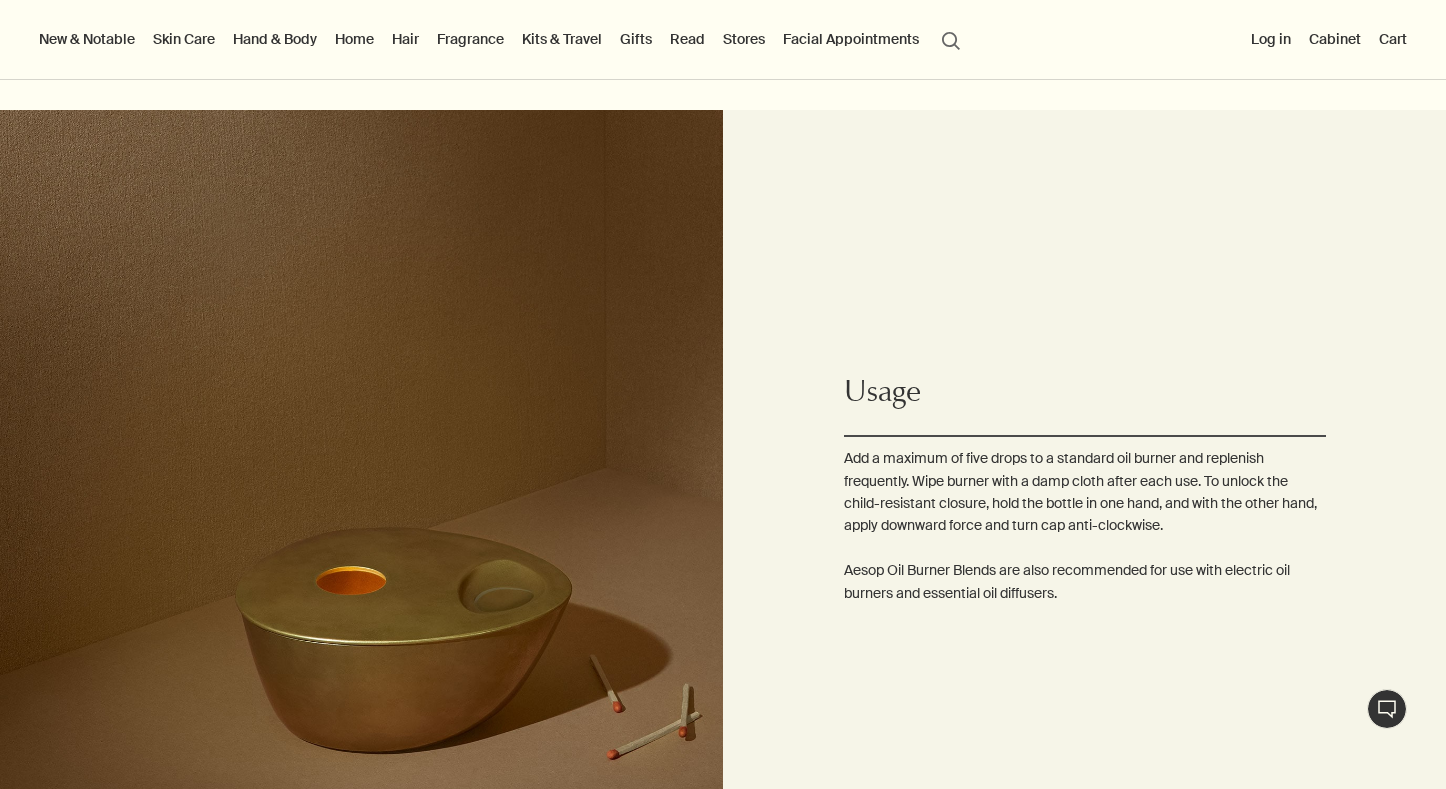 click on "search Search" at bounding box center (951, 39) 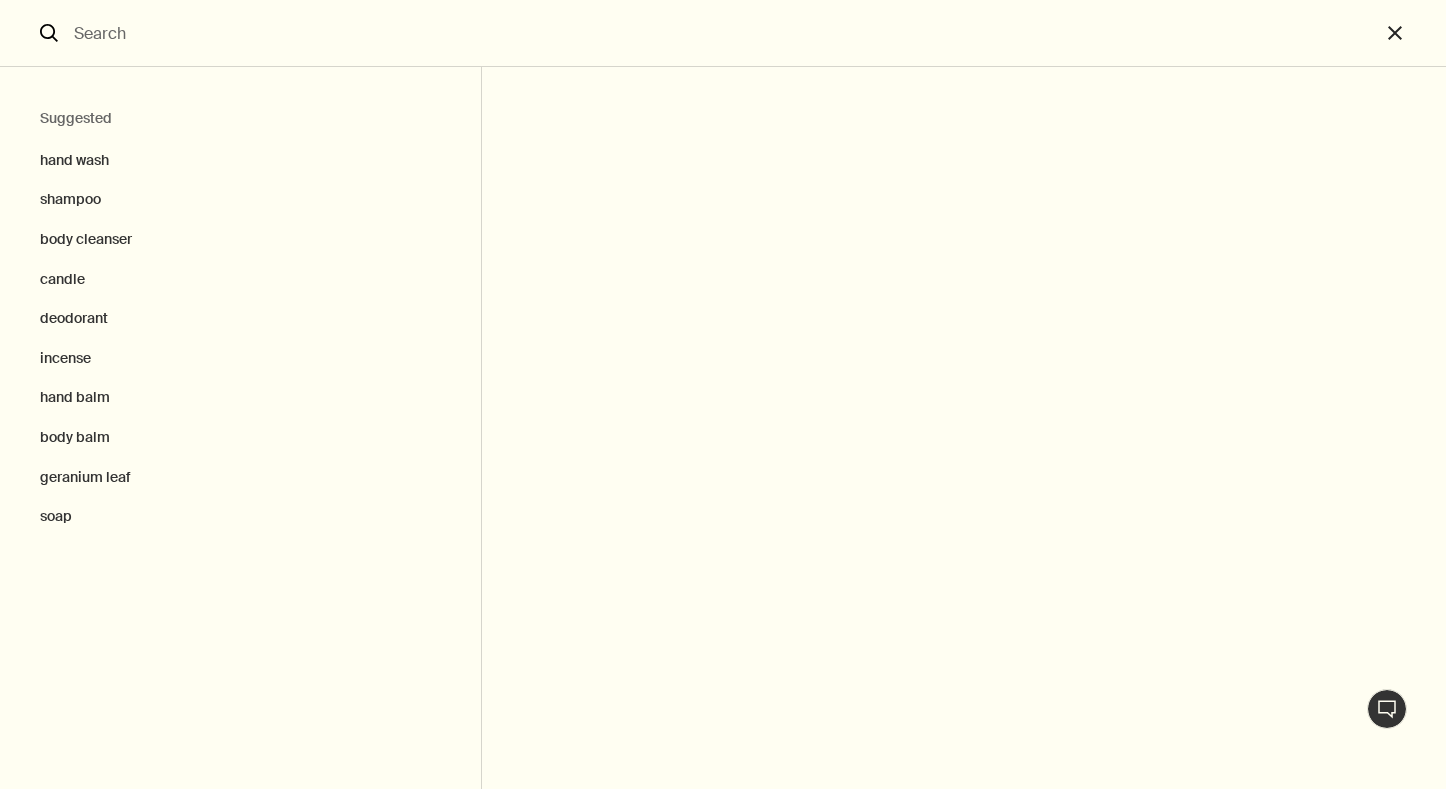 click at bounding box center (723, 33) 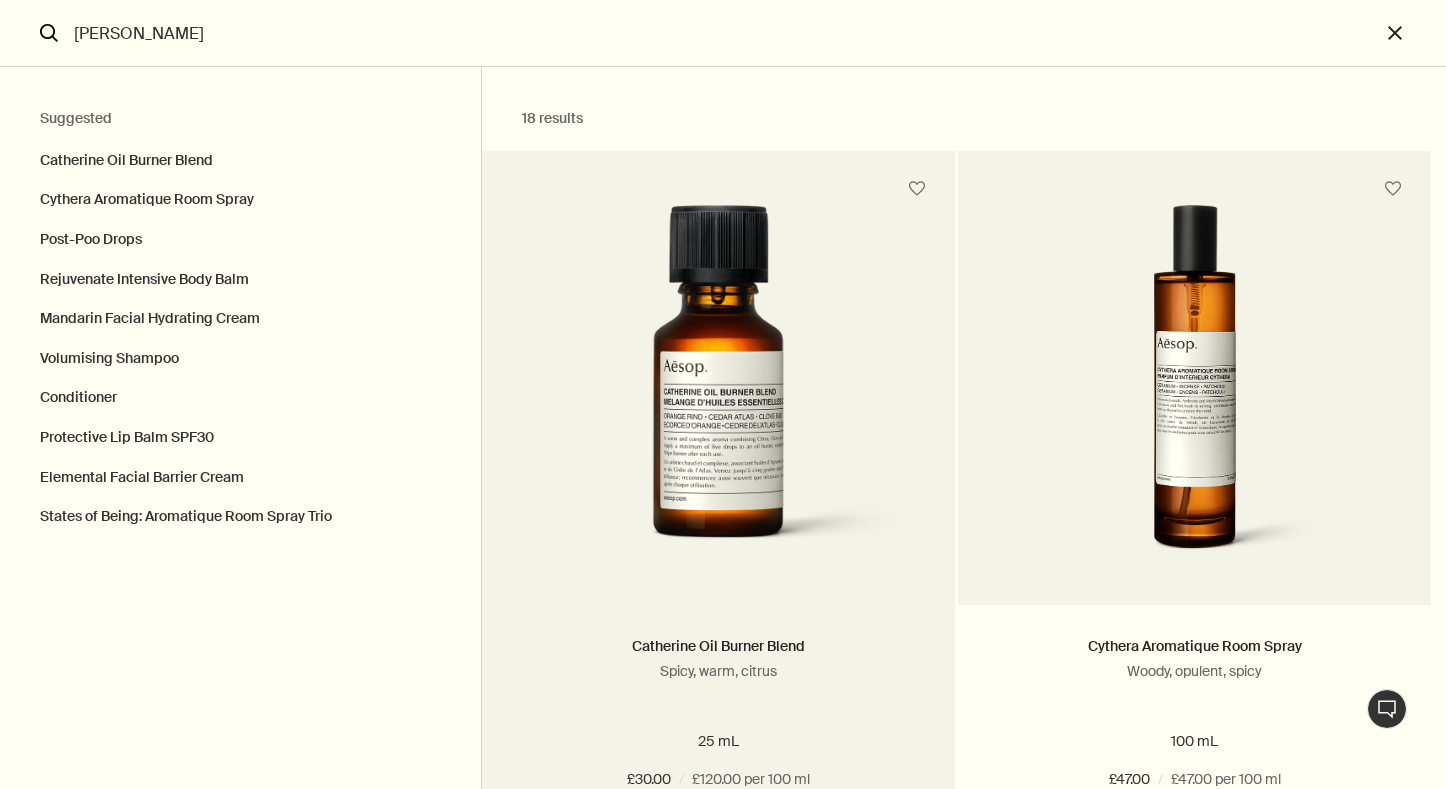 type on "[PERSON_NAME]" 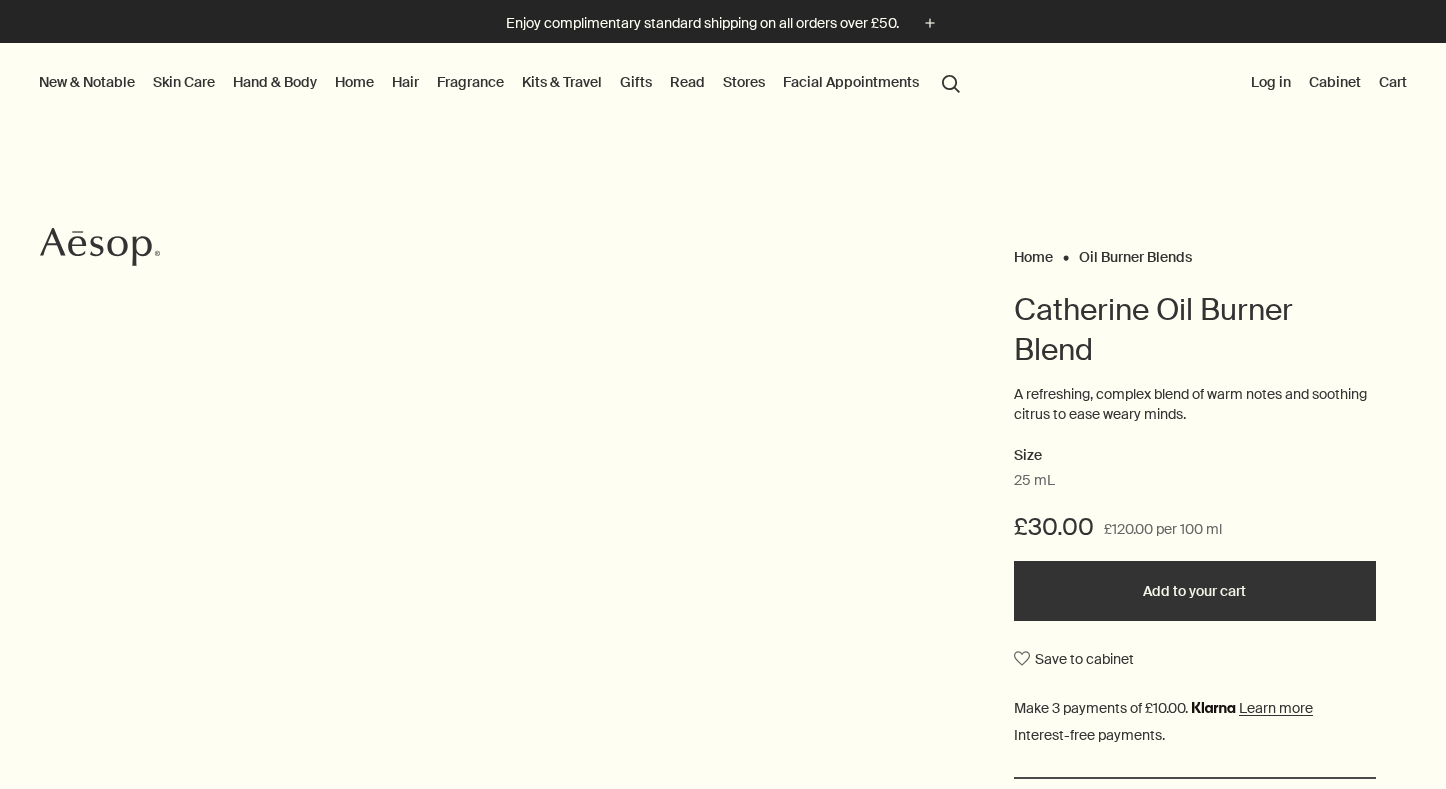 scroll, scrollTop: 0, scrollLeft: 0, axis: both 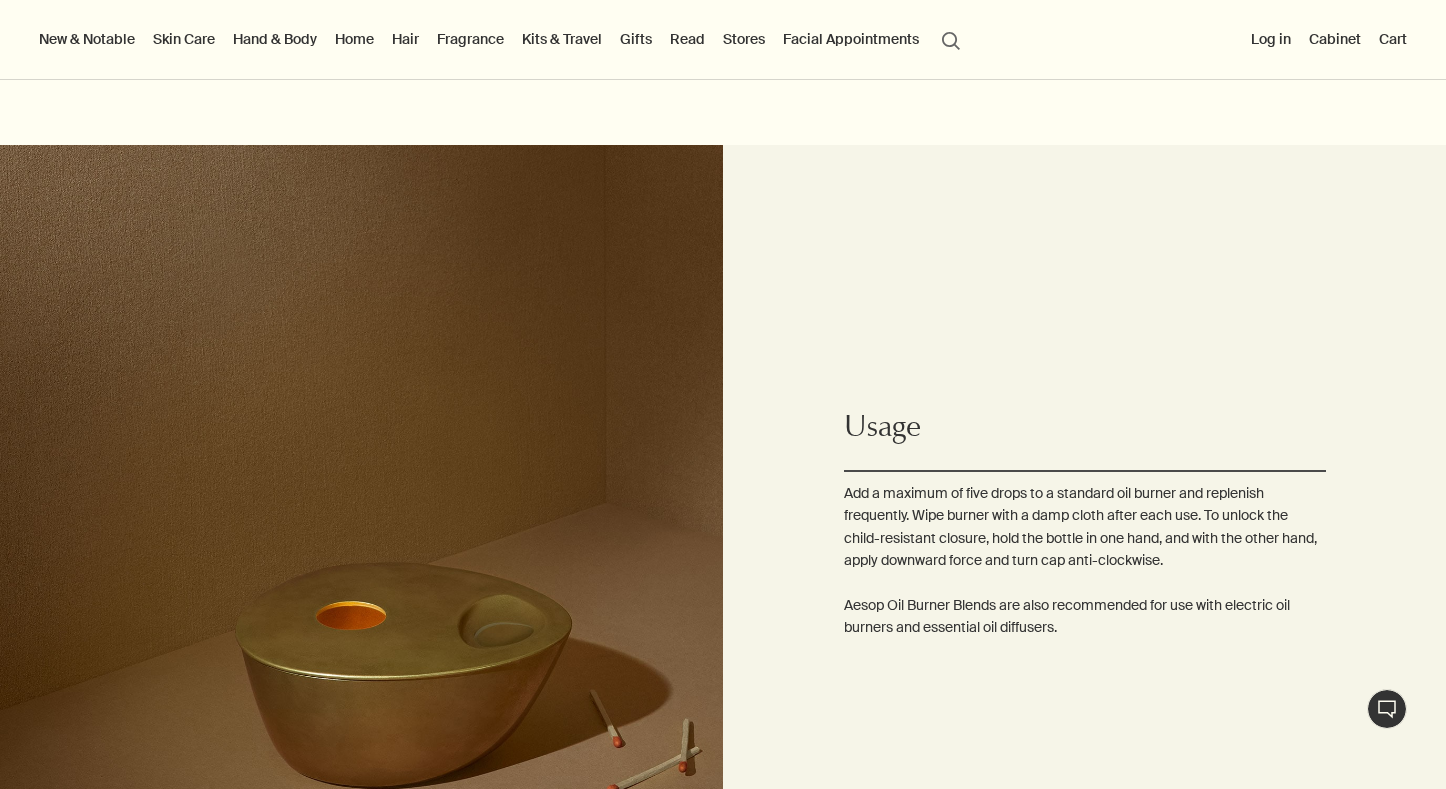 click on "search Search" at bounding box center (951, 39) 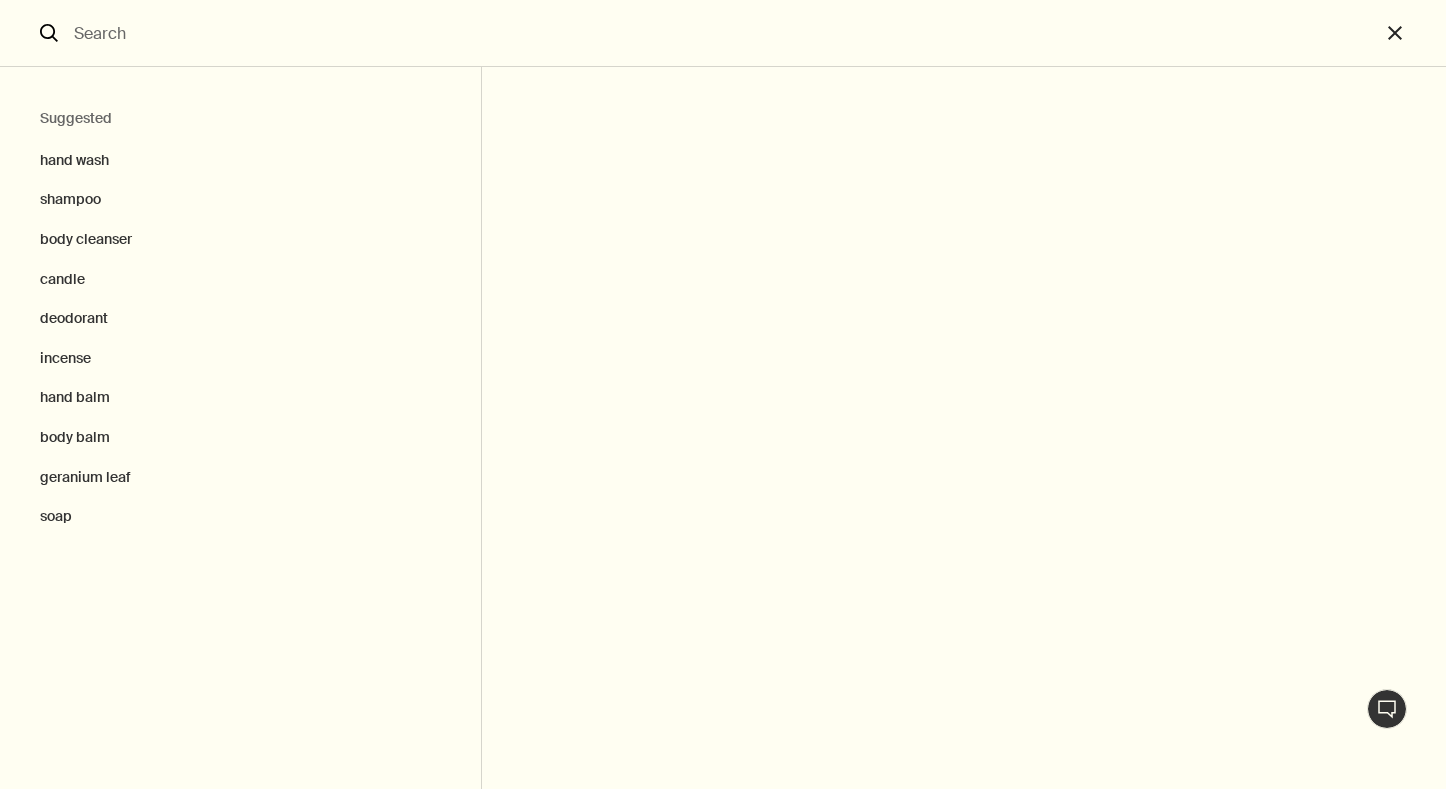 click at bounding box center [723, 33] 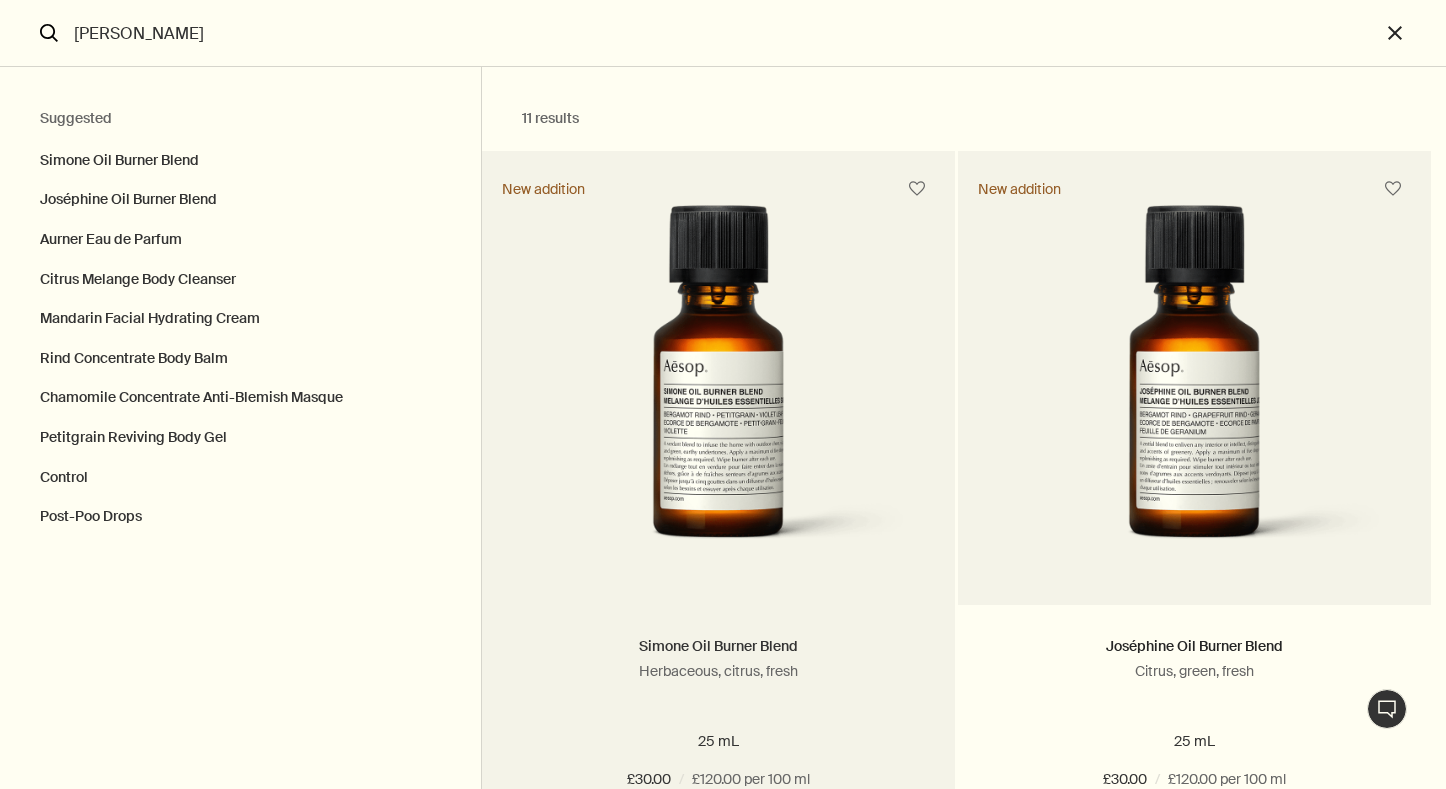 type on "simon" 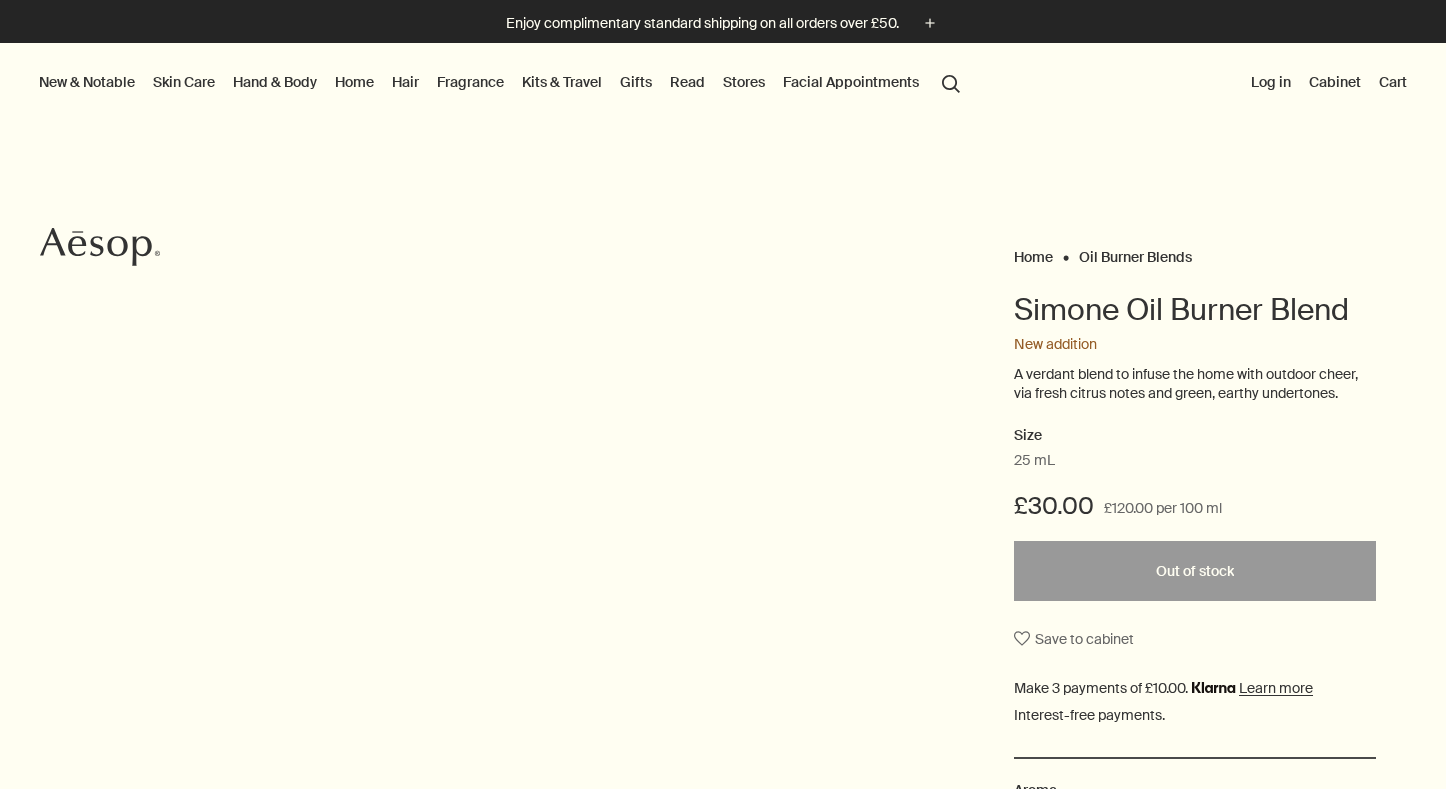 scroll, scrollTop: 0, scrollLeft: 0, axis: both 